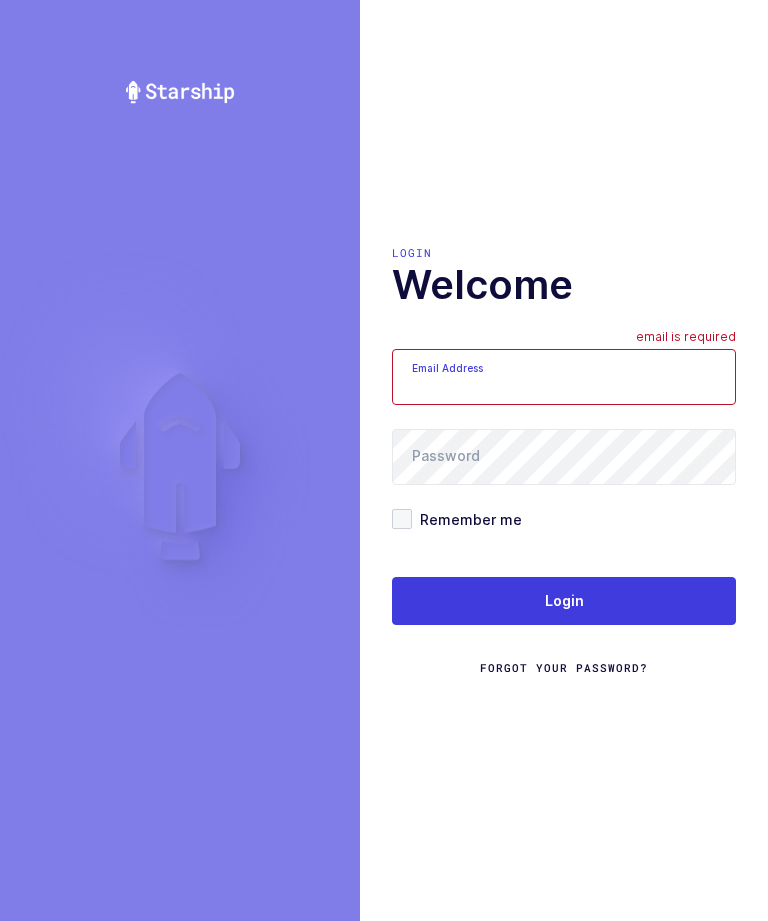 scroll, scrollTop: 0, scrollLeft: 0, axis: both 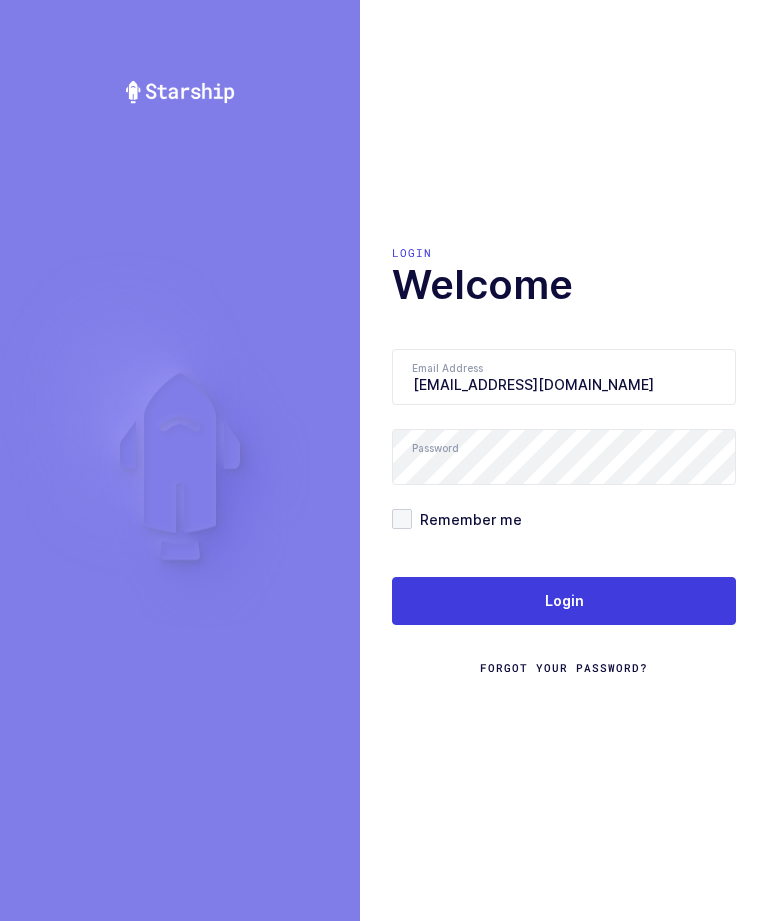 click on "litzysandoval20@gmail.com" at bounding box center [564, 377] 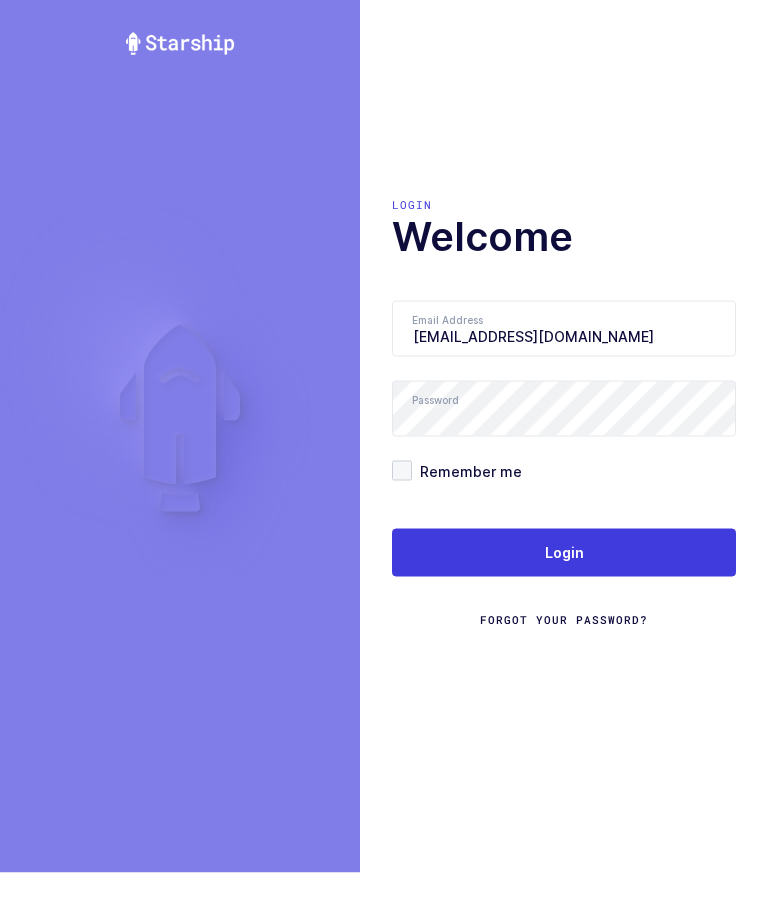 type on "litzysandoval20@yahoo.com" 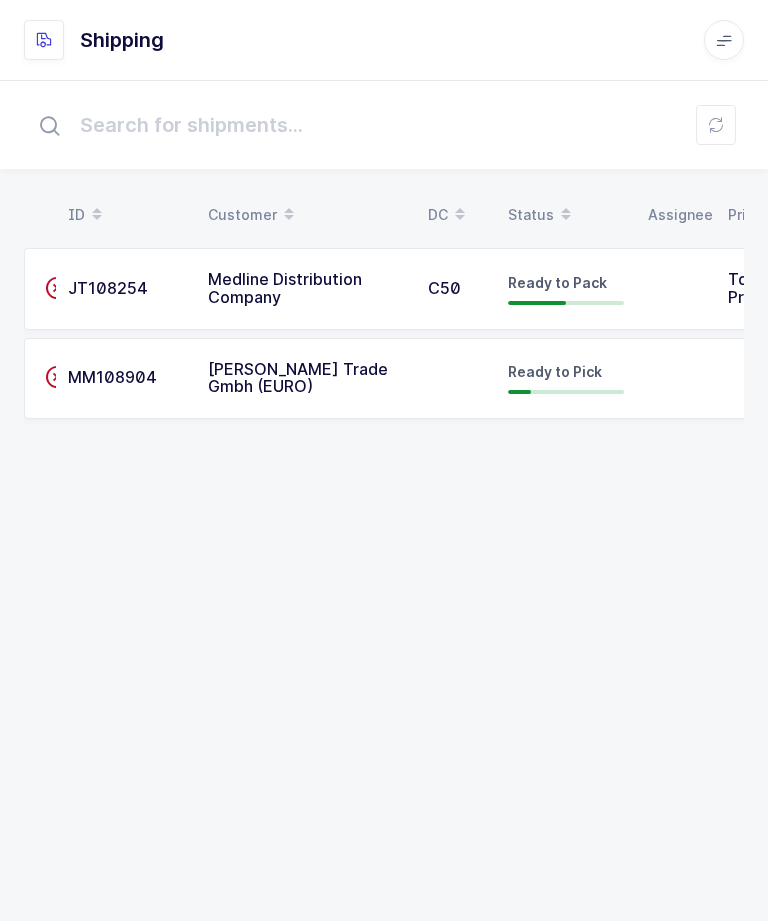 scroll, scrollTop: 0, scrollLeft: 0, axis: both 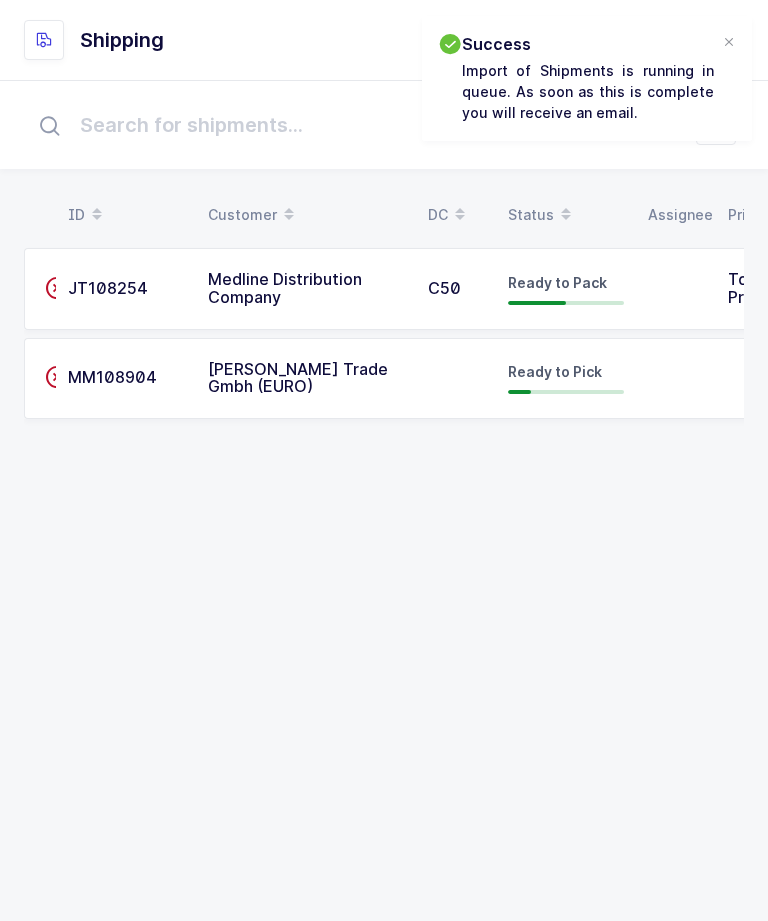 click at bounding box center [729, 43] 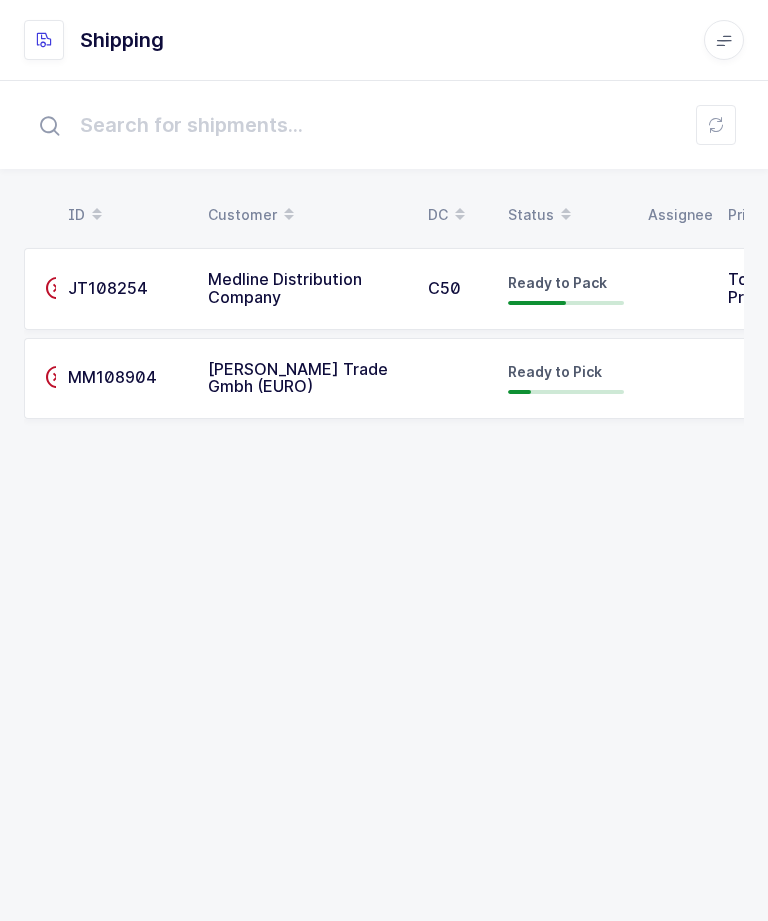 scroll, scrollTop: 0, scrollLeft: 113, axis: horizontal 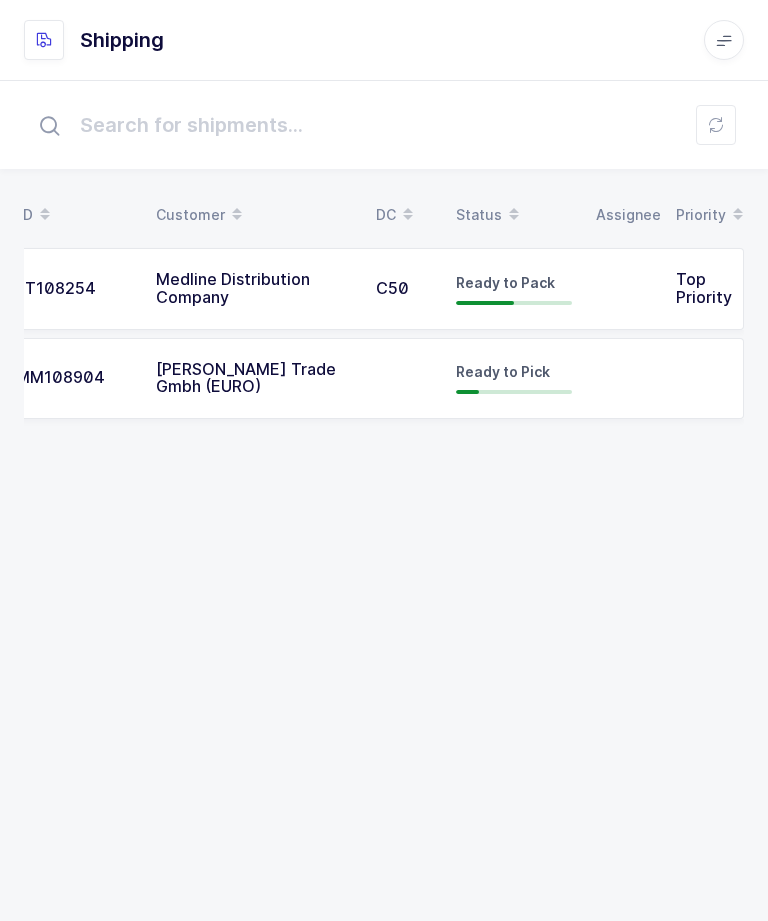 click on "[PERSON_NAME]  Trade Gmbh (EURO)" at bounding box center (246, 378) 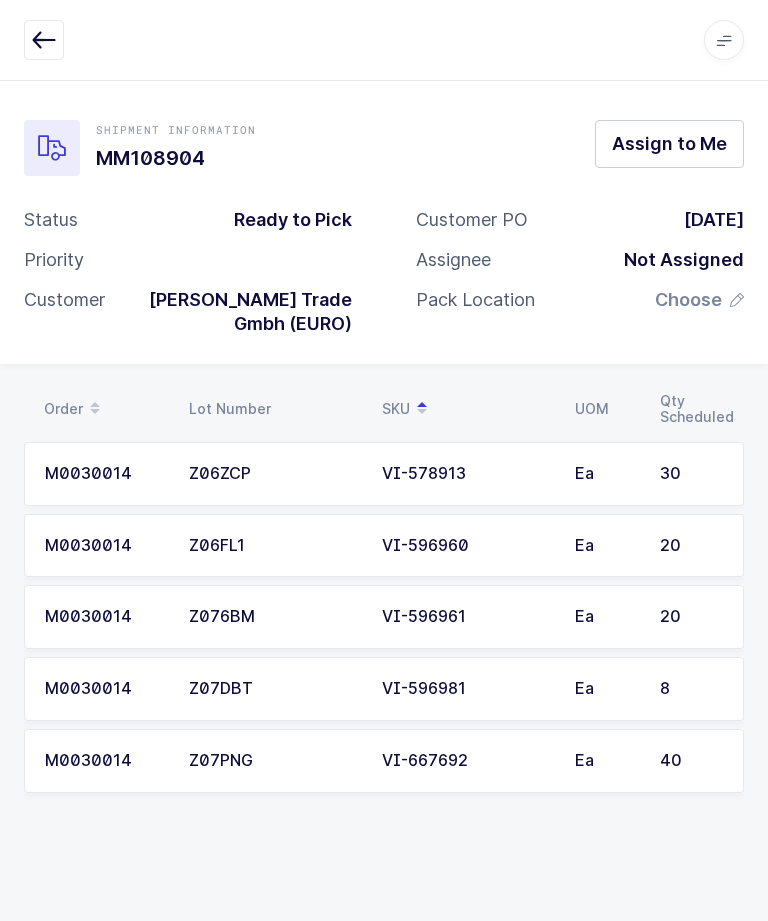 scroll, scrollTop: 0, scrollLeft: 0, axis: both 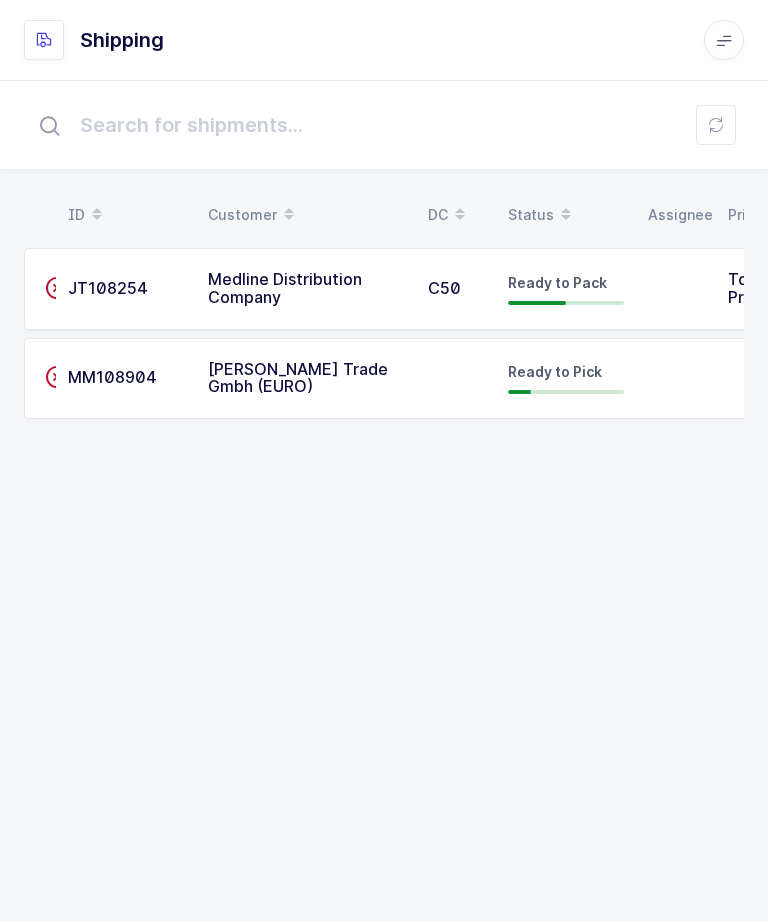 click on "[PERSON_NAME]  Trade Gmbh (EURO)" at bounding box center [298, 378] 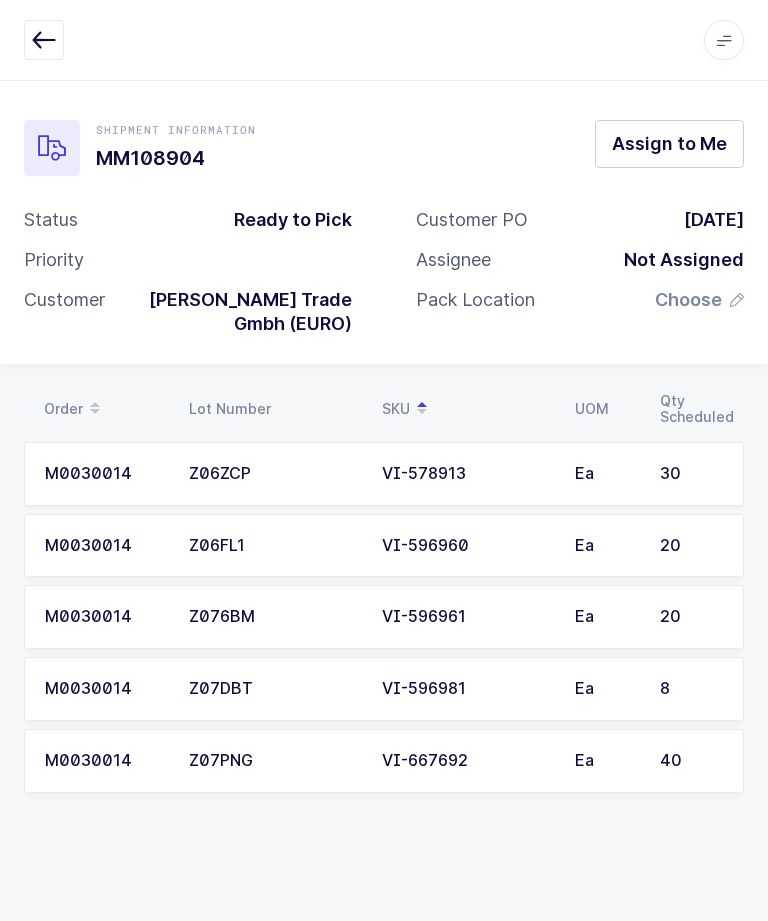 click on "Assign to Me" at bounding box center [669, 143] 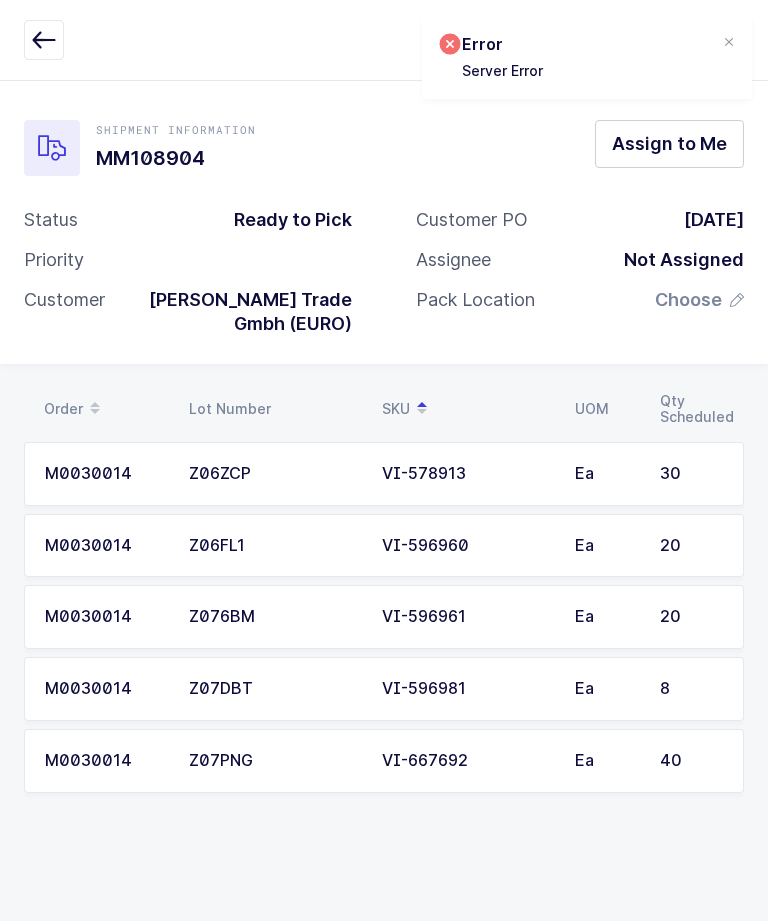 click at bounding box center (729, 43) 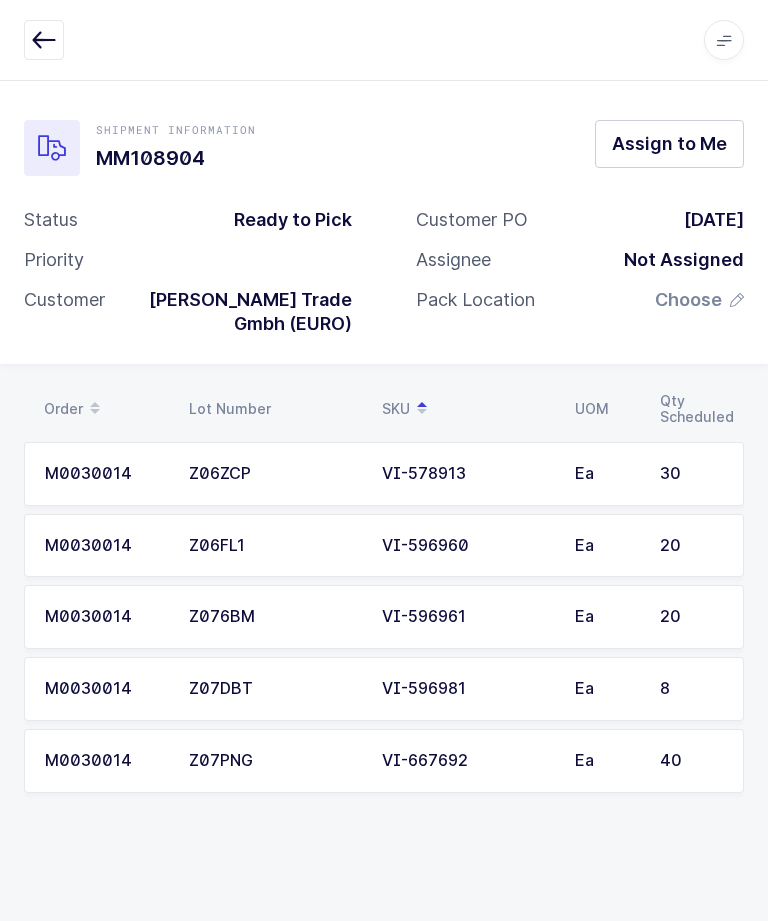 click on "Assign to Me" at bounding box center (669, 143) 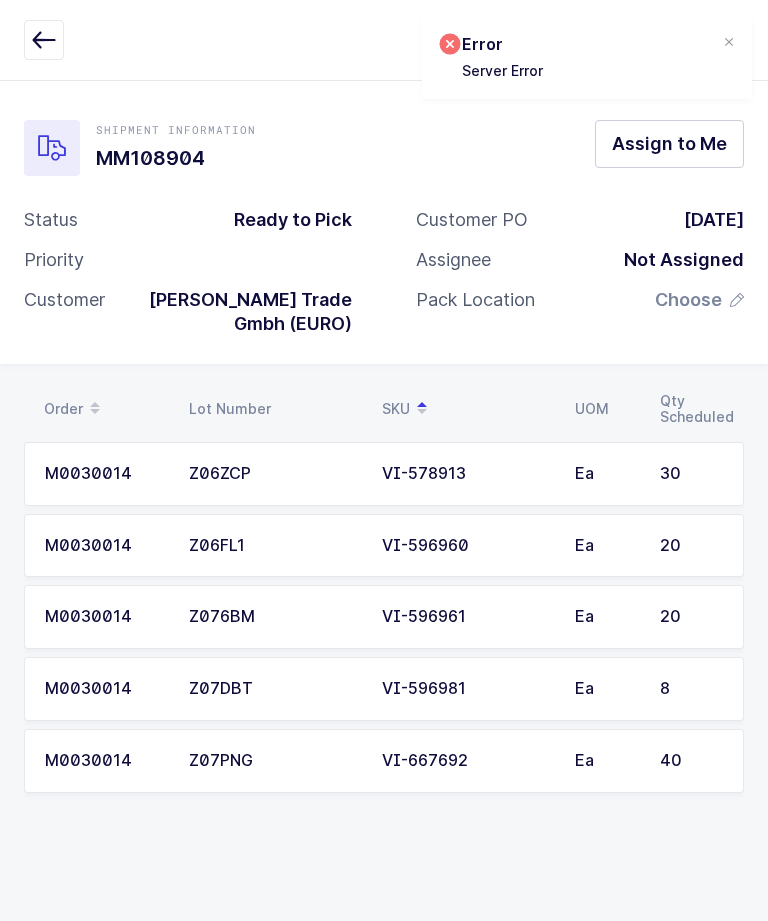click on "Error Server Error" at bounding box center (587, 57) 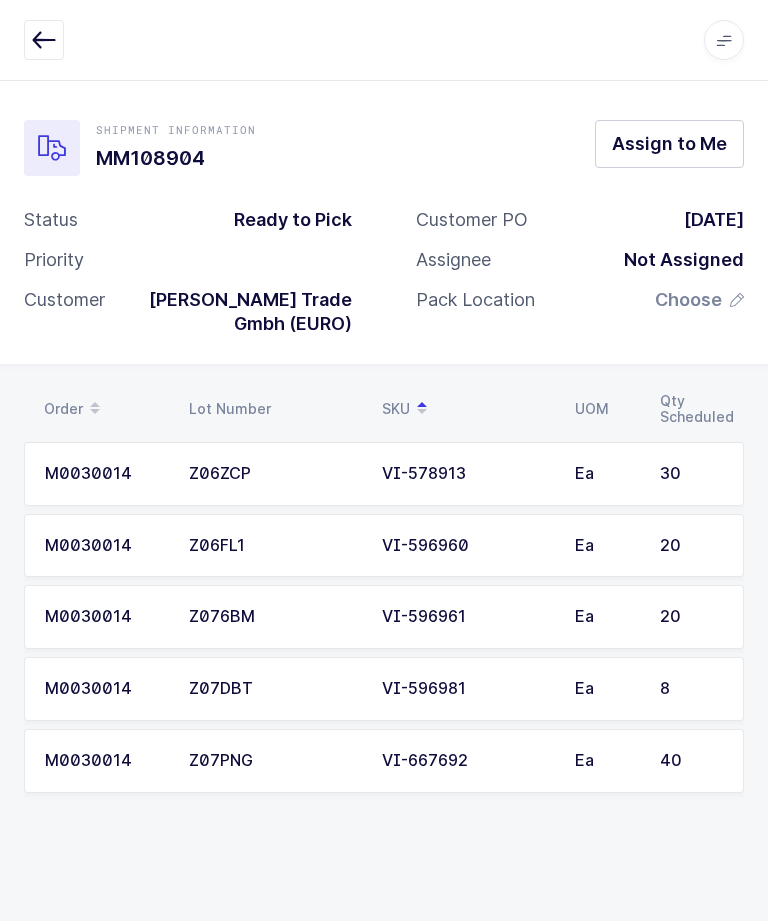click at bounding box center [44, 40] 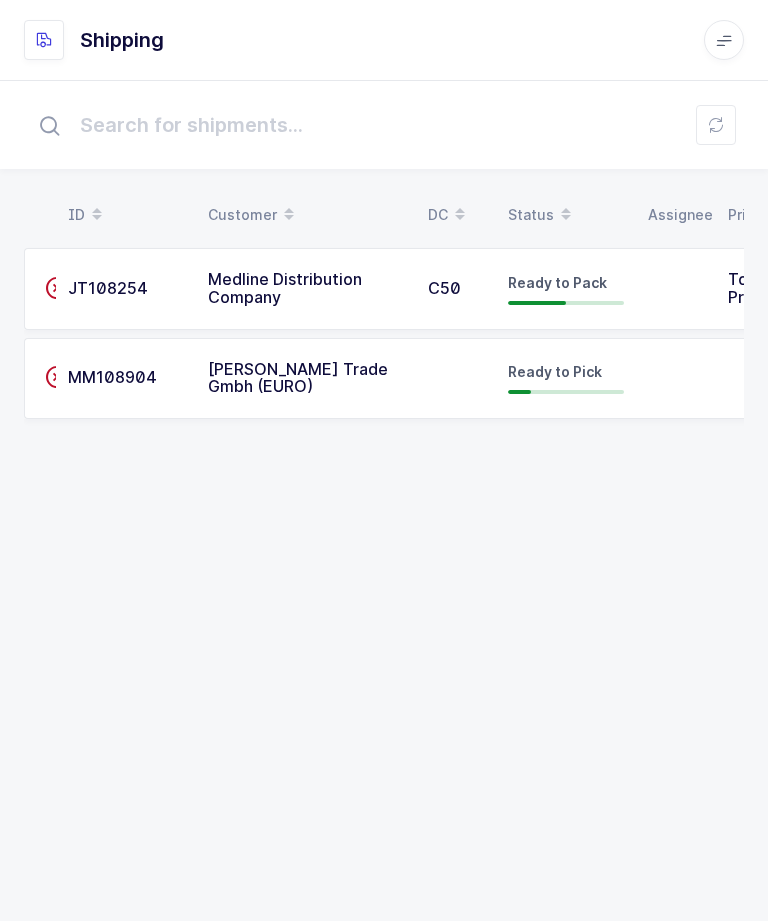 scroll, scrollTop: 0, scrollLeft: 0, axis: both 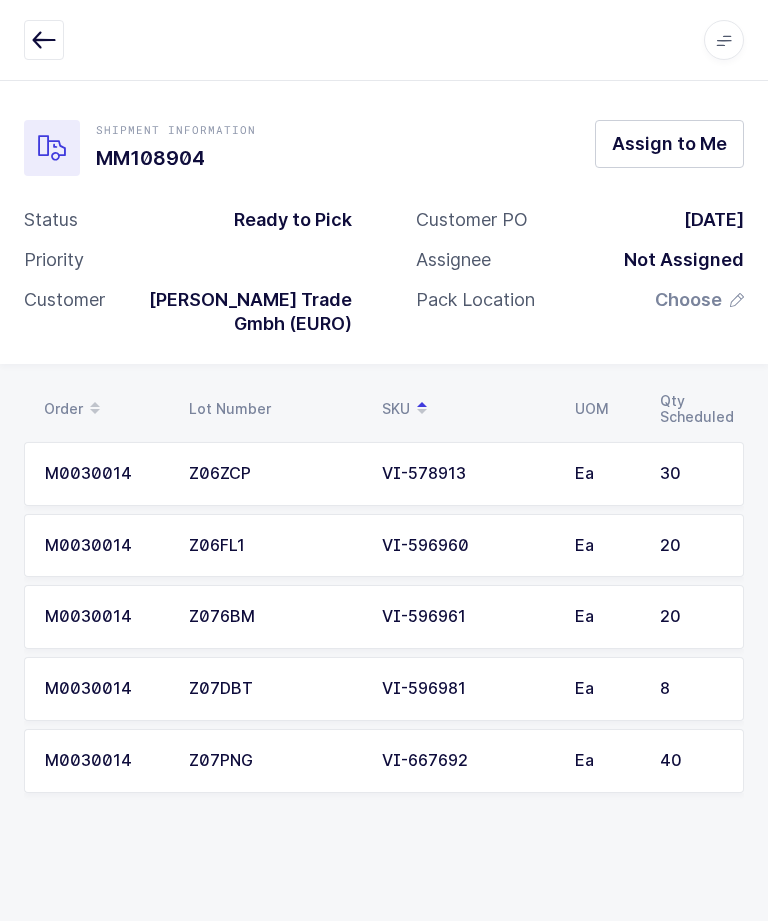 click on "Assign to Me" at bounding box center (669, 143) 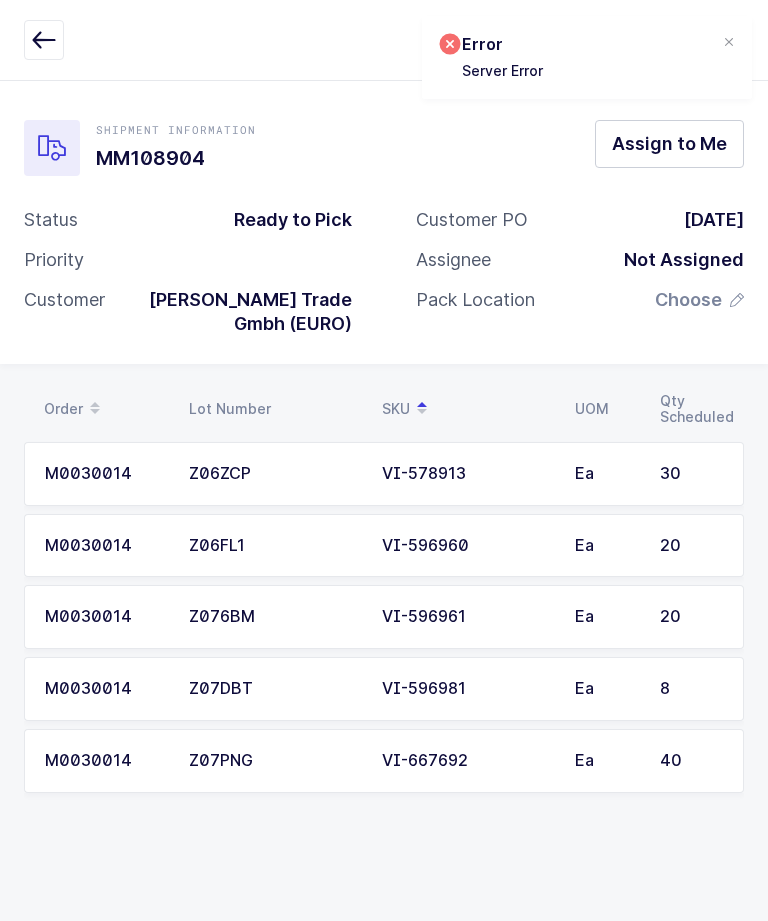click at bounding box center (729, 43) 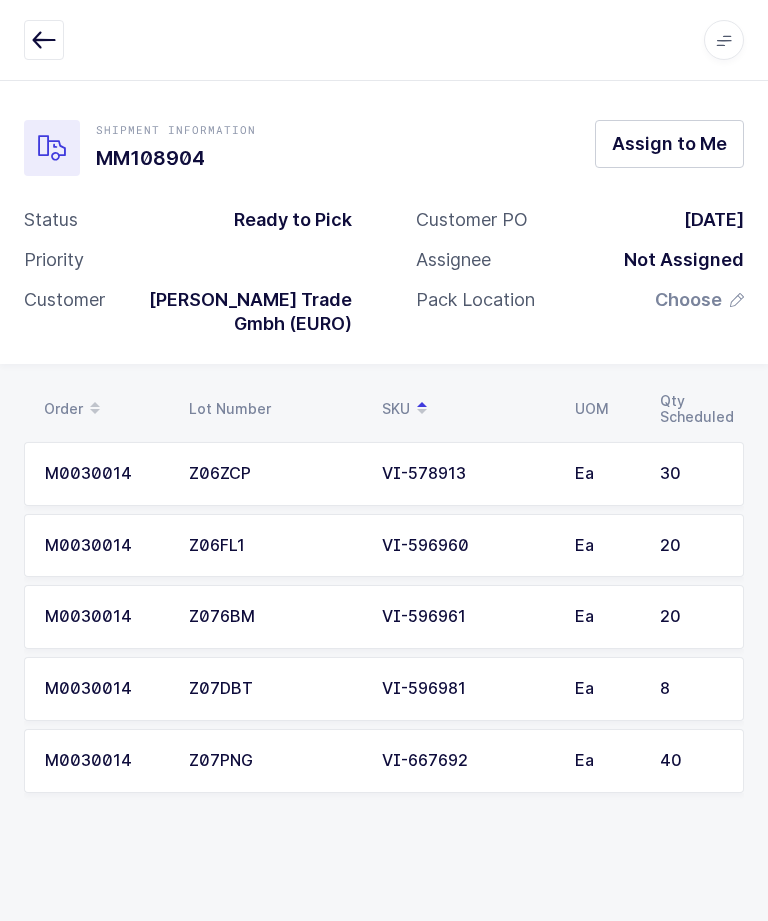 scroll, scrollTop: 0, scrollLeft: 0, axis: both 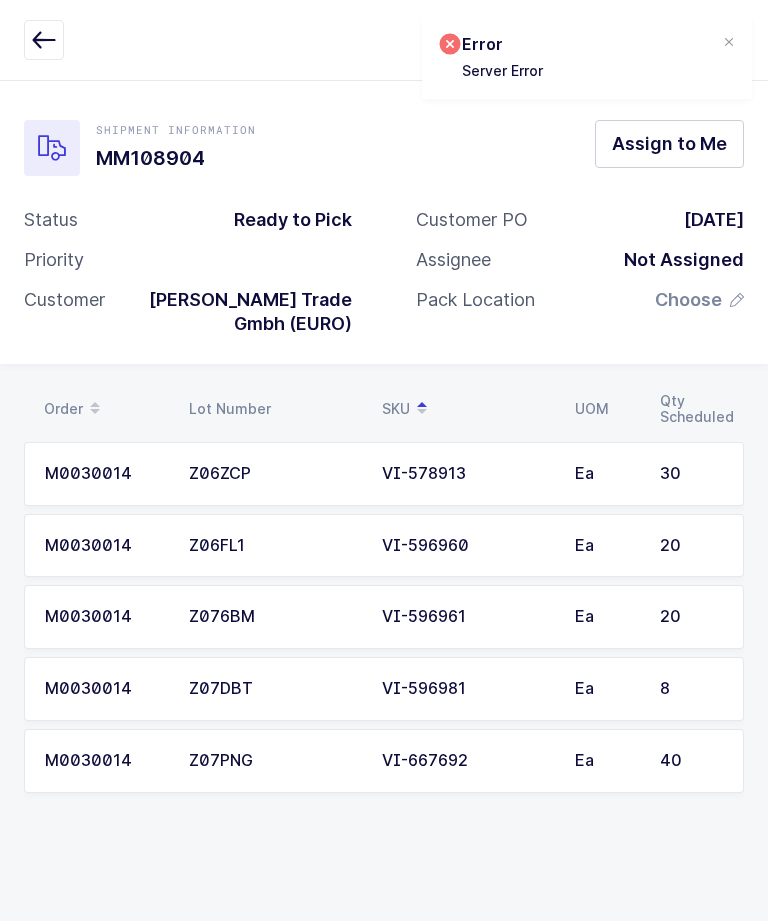 click at bounding box center [729, 43] 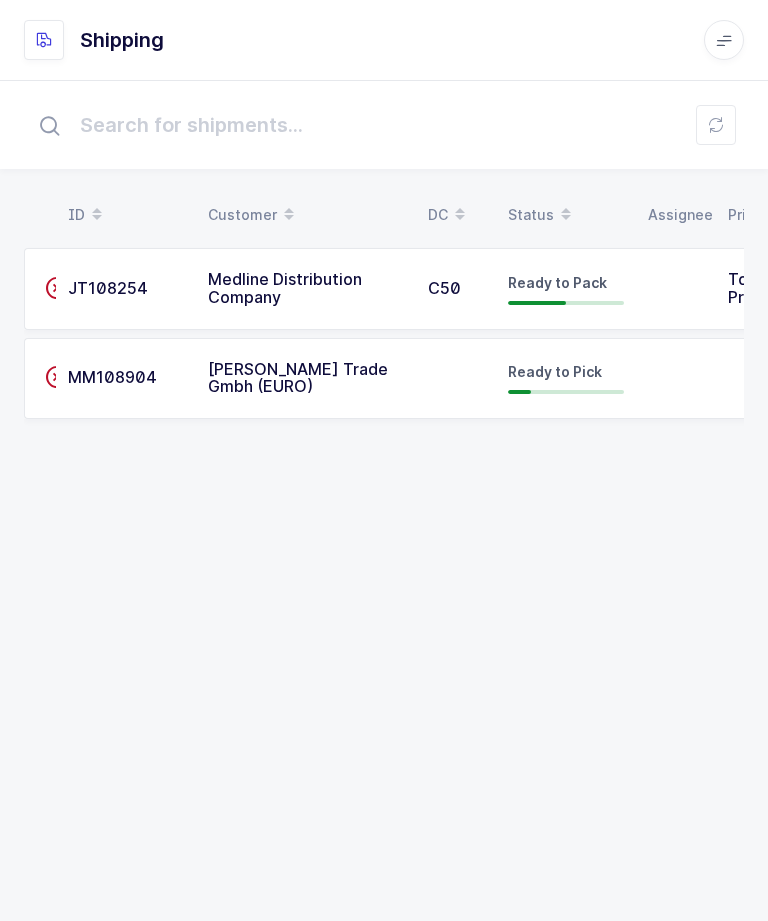 scroll, scrollTop: 0, scrollLeft: 0, axis: both 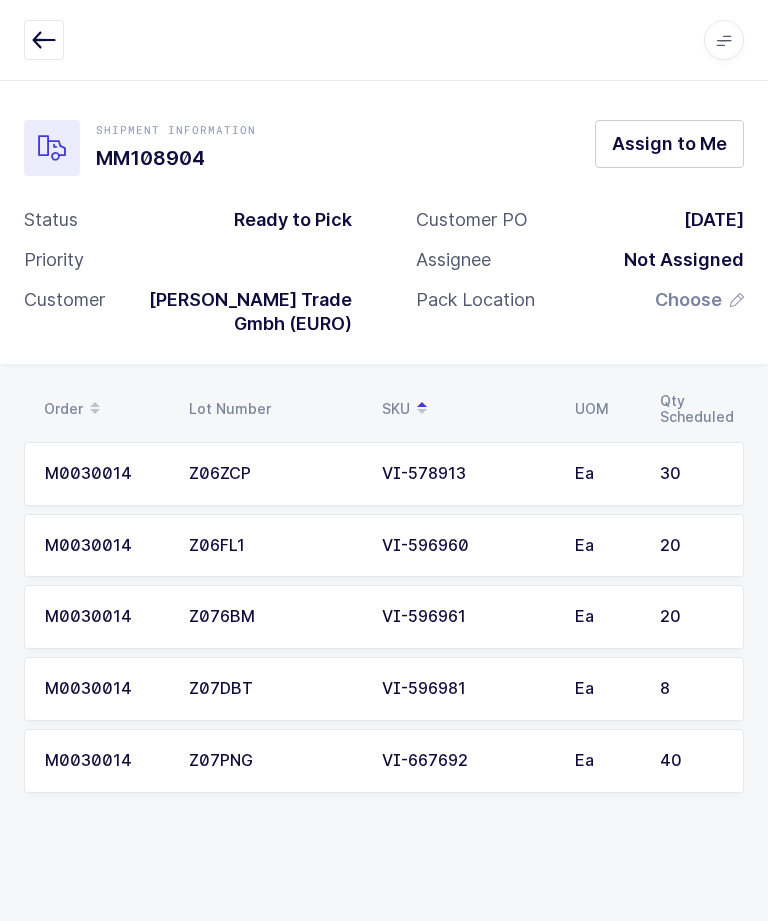 click on "Assign to Me" at bounding box center [669, 143] 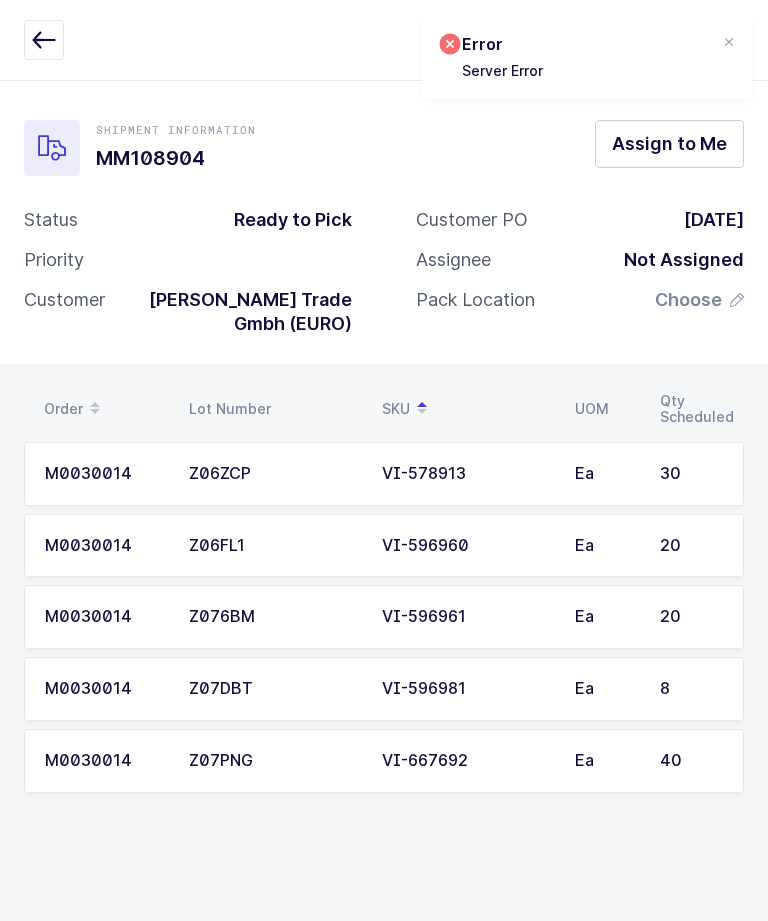 click at bounding box center [729, 43] 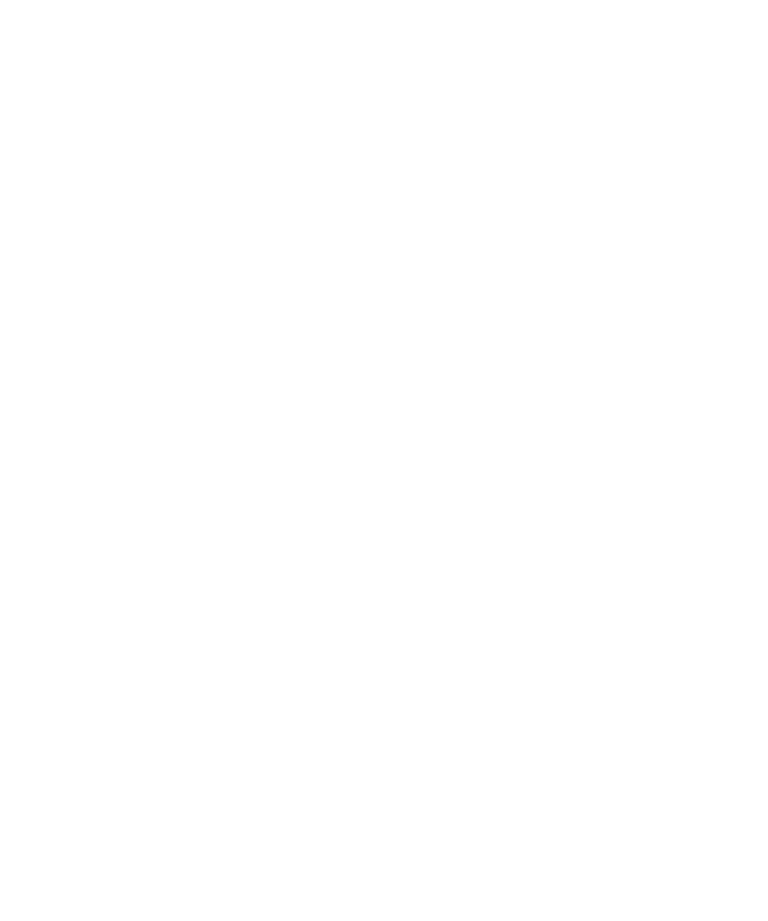 scroll, scrollTop: 0, scrollLeft: 0, axis: both 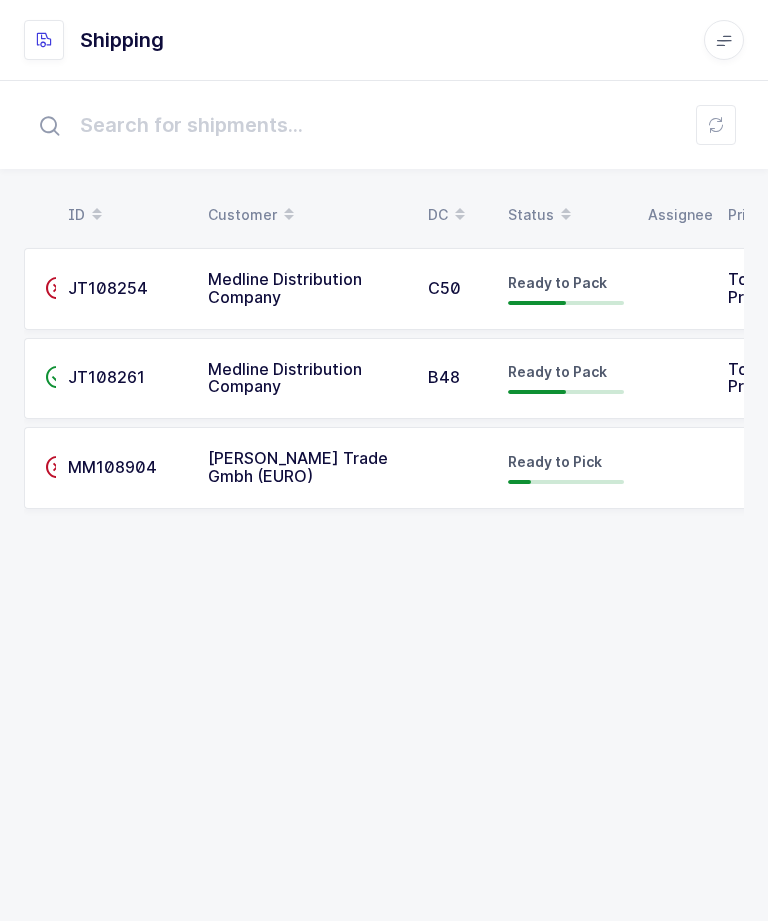 click on "Ready to Pick" at bounding box center (566, 468) 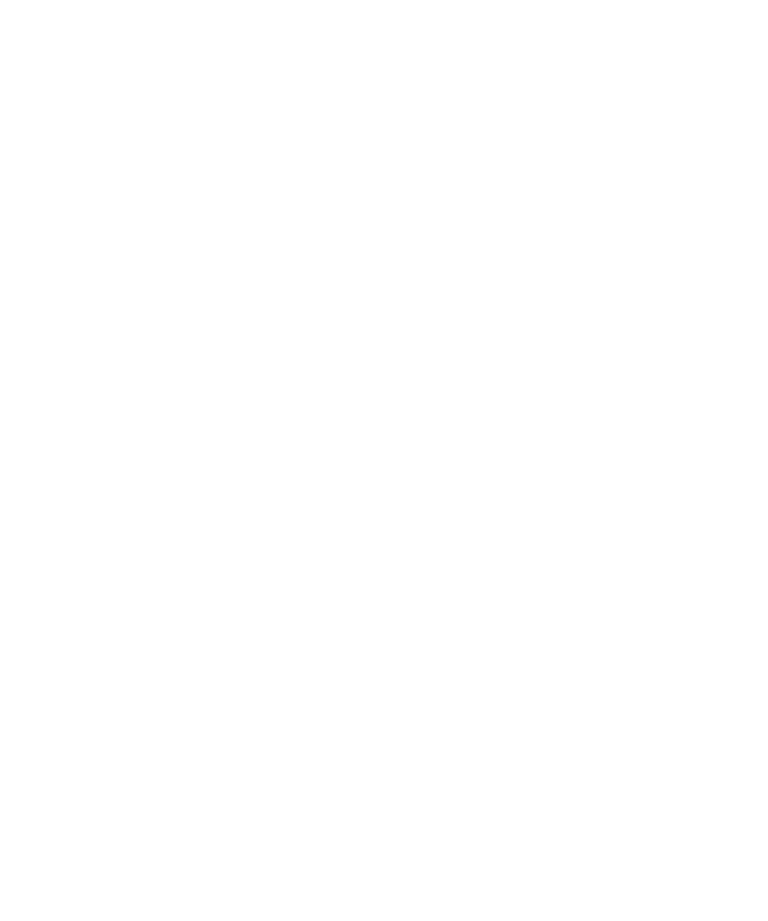 click at bounding box center [384, 0] 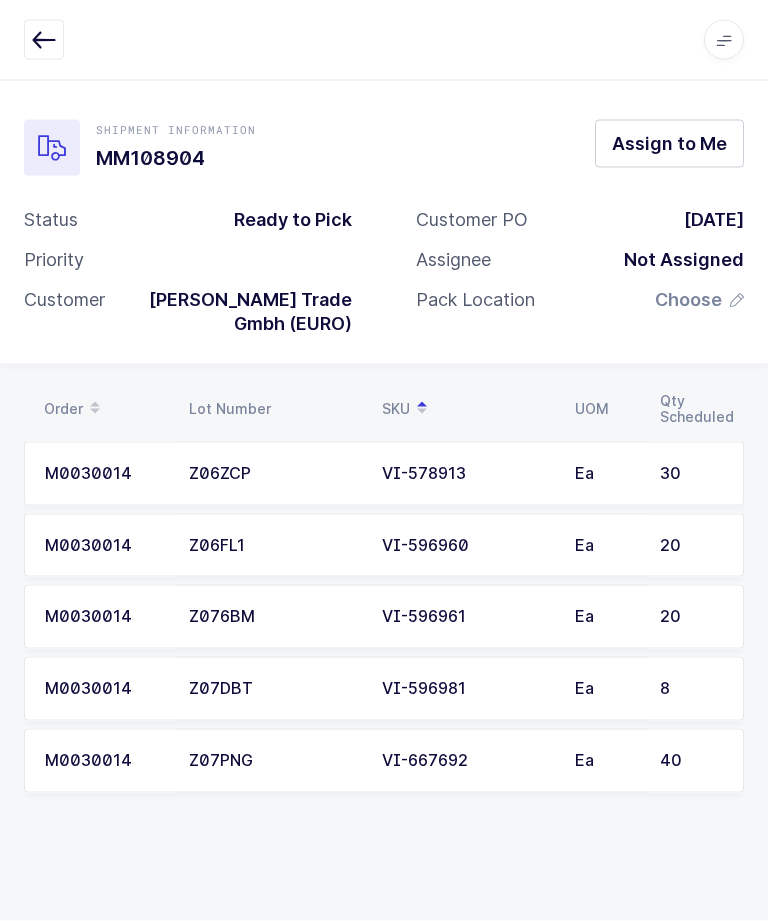 scroll, scrollTop: 0, scrollLeft: 0, axis: both 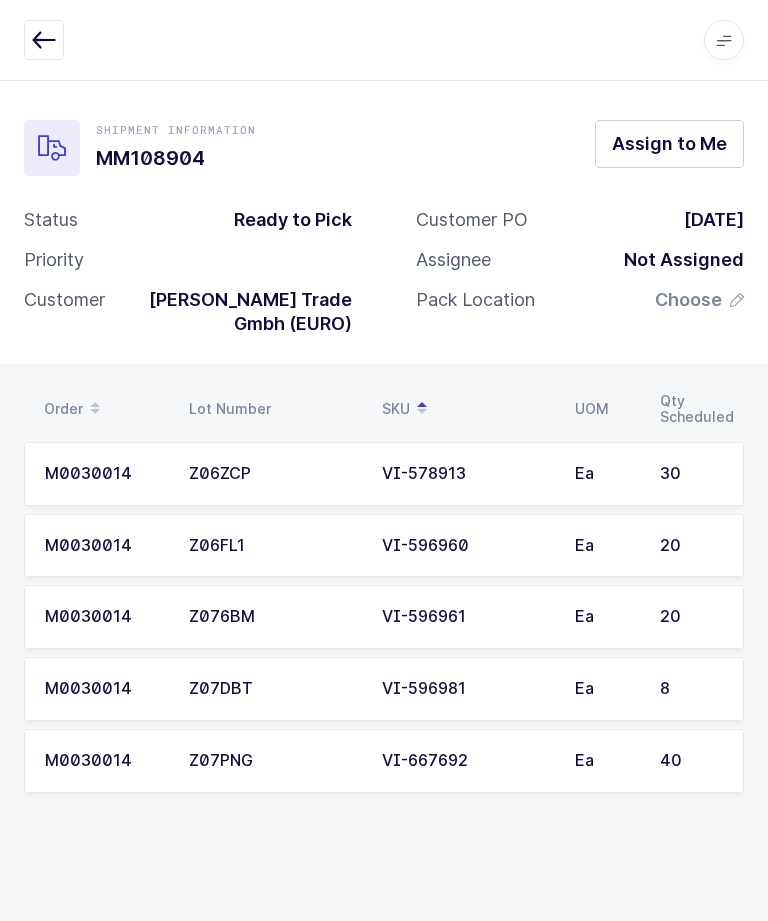 click at bounding box center [44, 40] 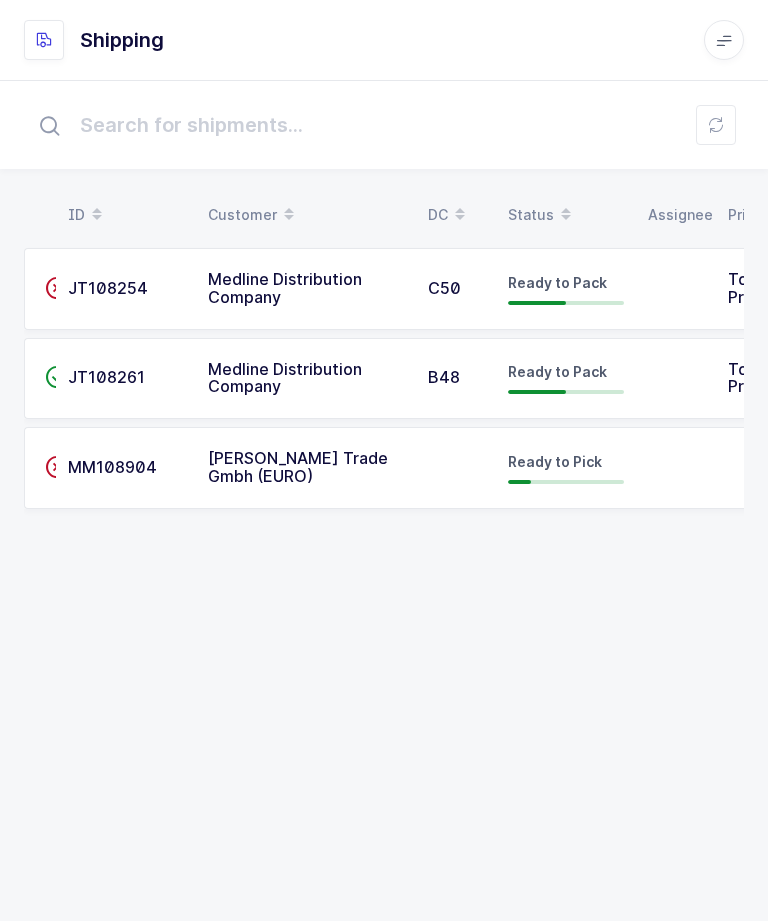 click at bounding box center (676, 468) 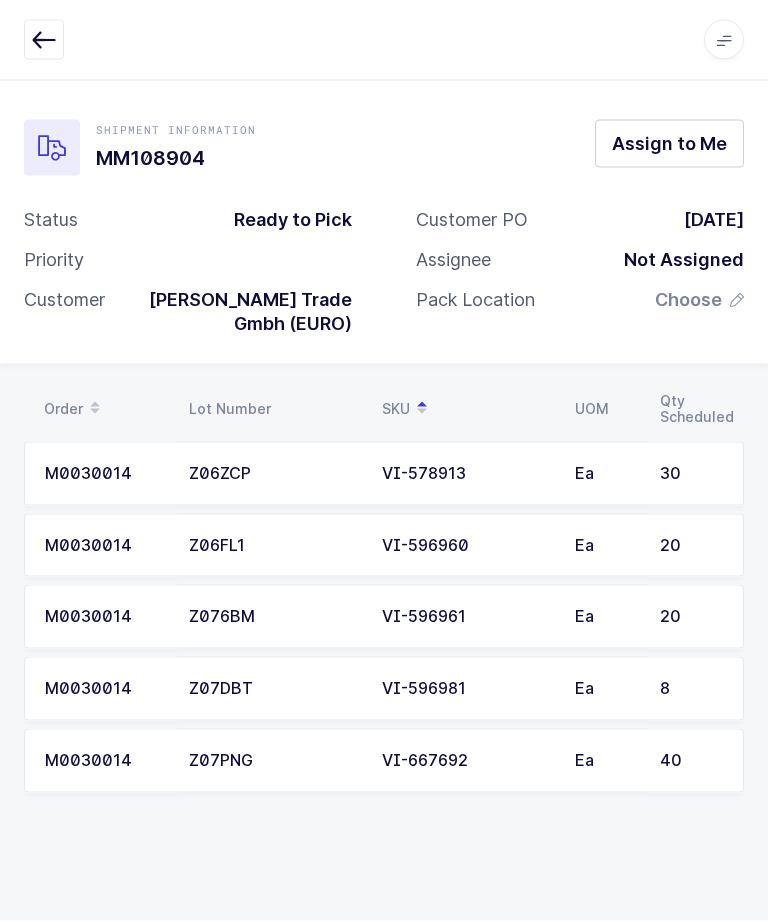 scroll, scrollTop: 0, scrollLeft: 0, axis: both 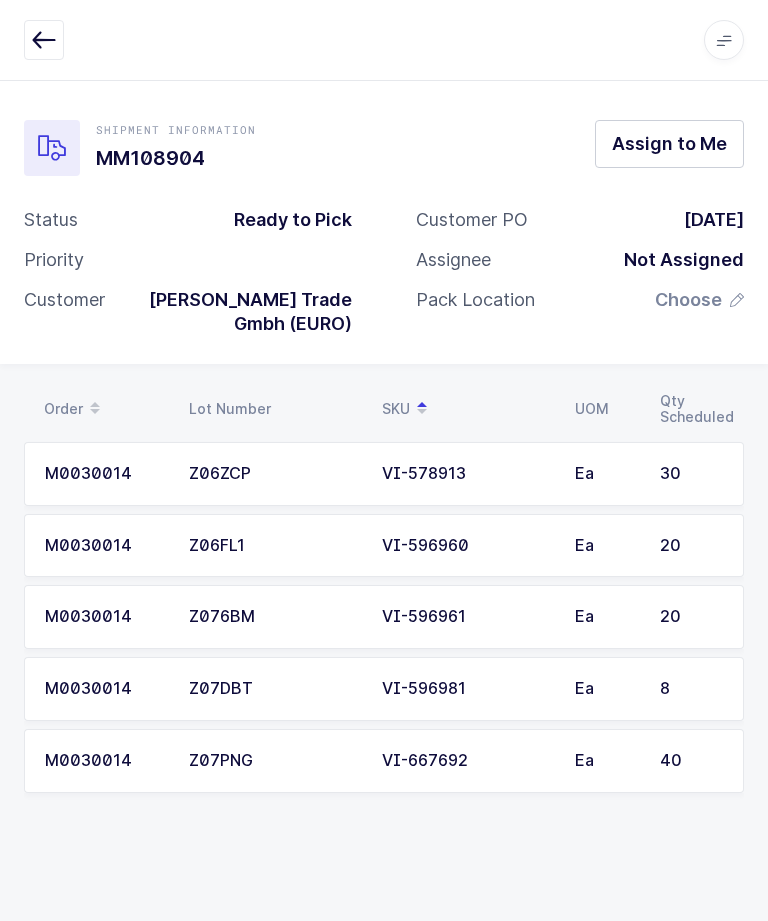 click at bounding box center (44, 40) 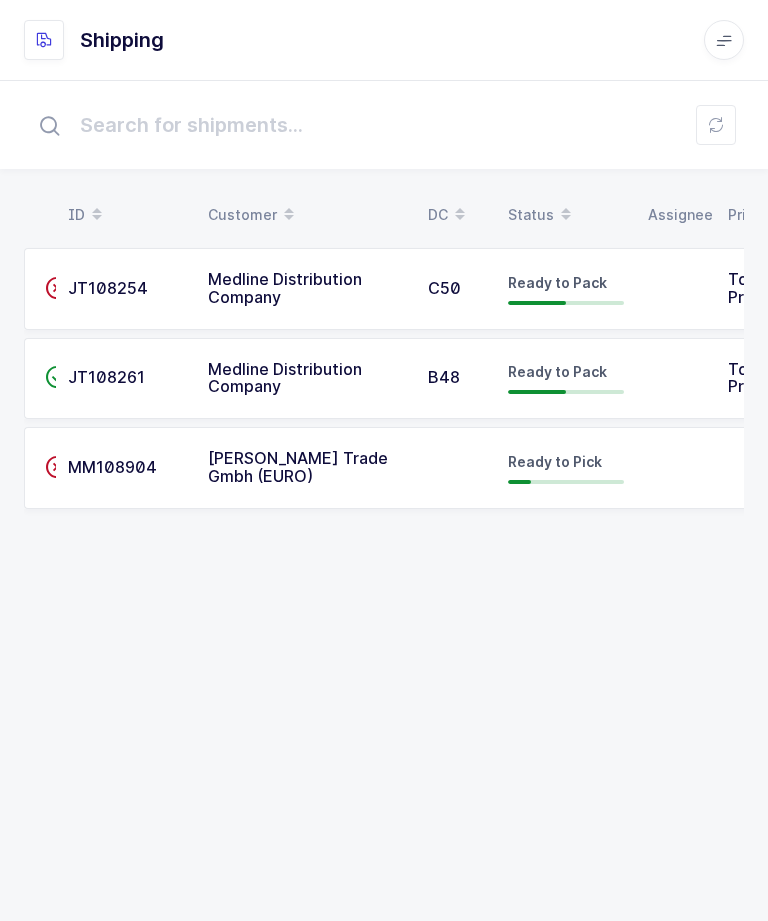 click on "Ready to Pick" at bounding box center [566, 468] 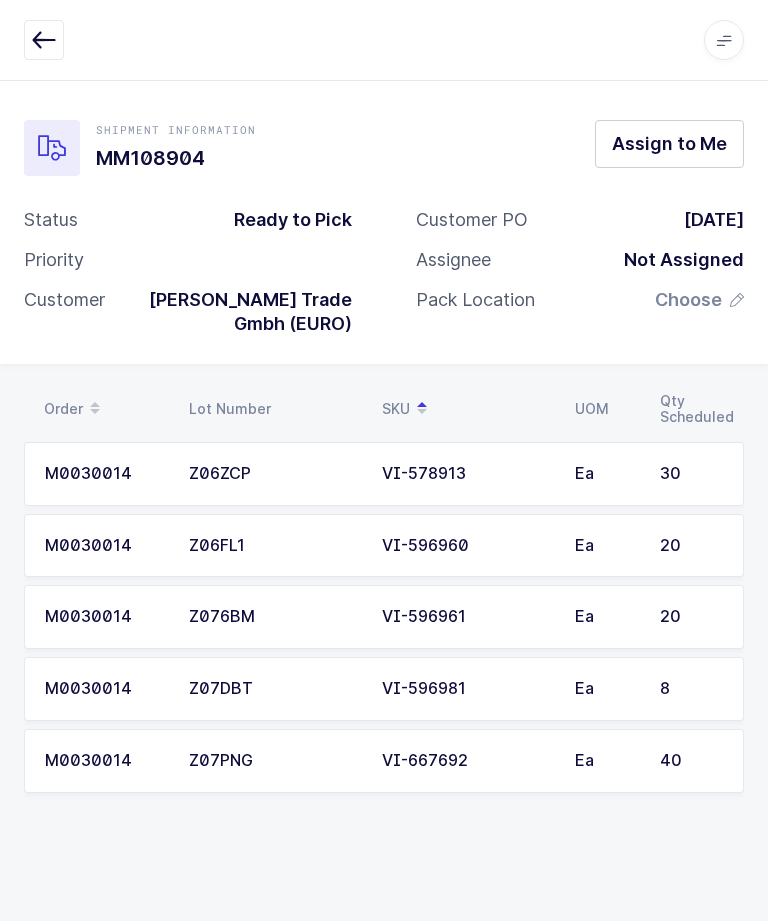 scroll, scrollTop: 13, scrollLeft: 0, axis: vertical 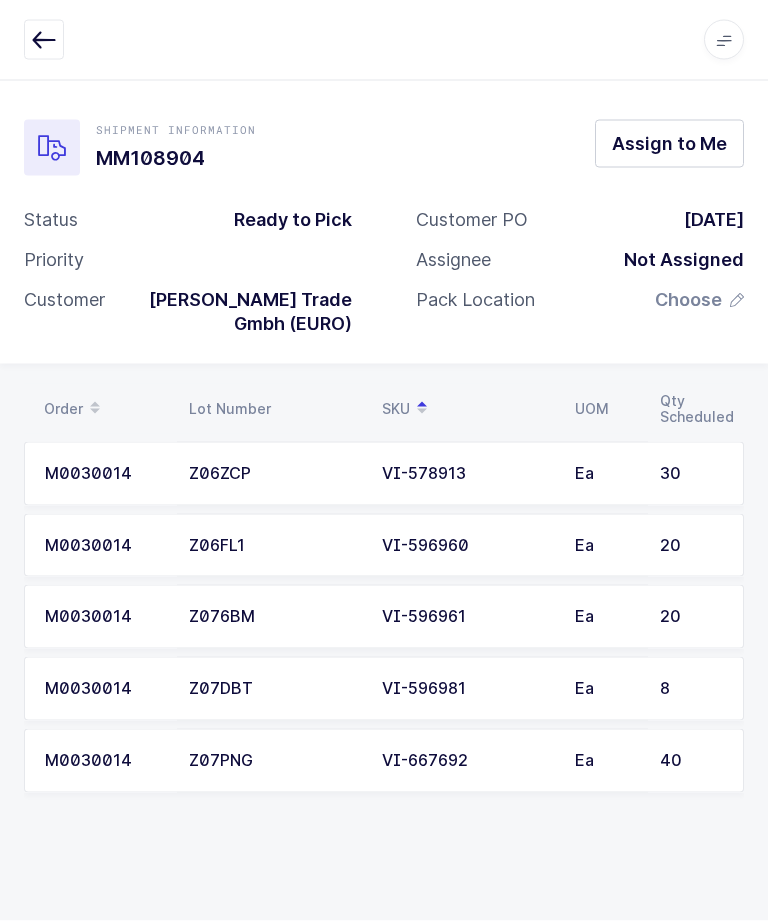 click on "VI-596981" at bounding box center [466, 689] 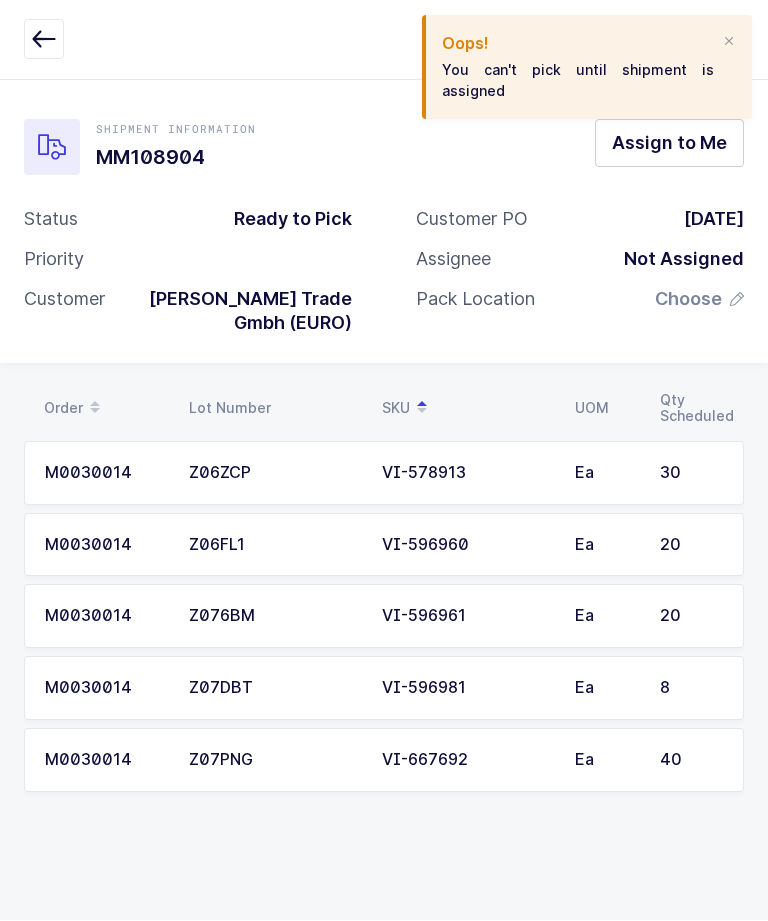 click on "Oops! You can't pick until shipment is assigned" at bounding box center (587, 68) 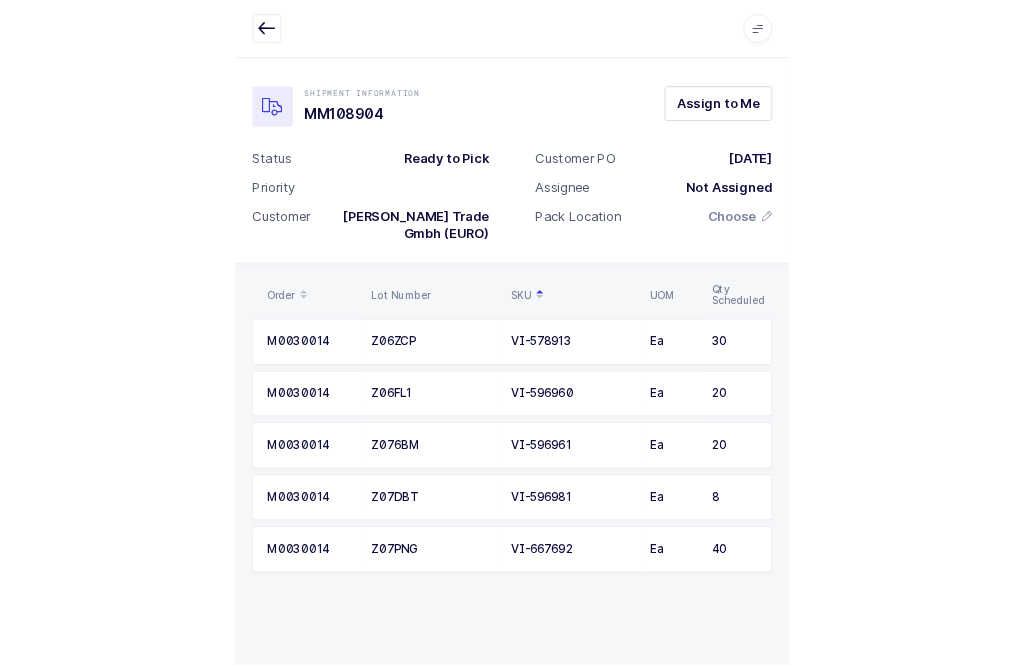 scroll, scrollTop: 0, scrollLeft: 0, axis: both 